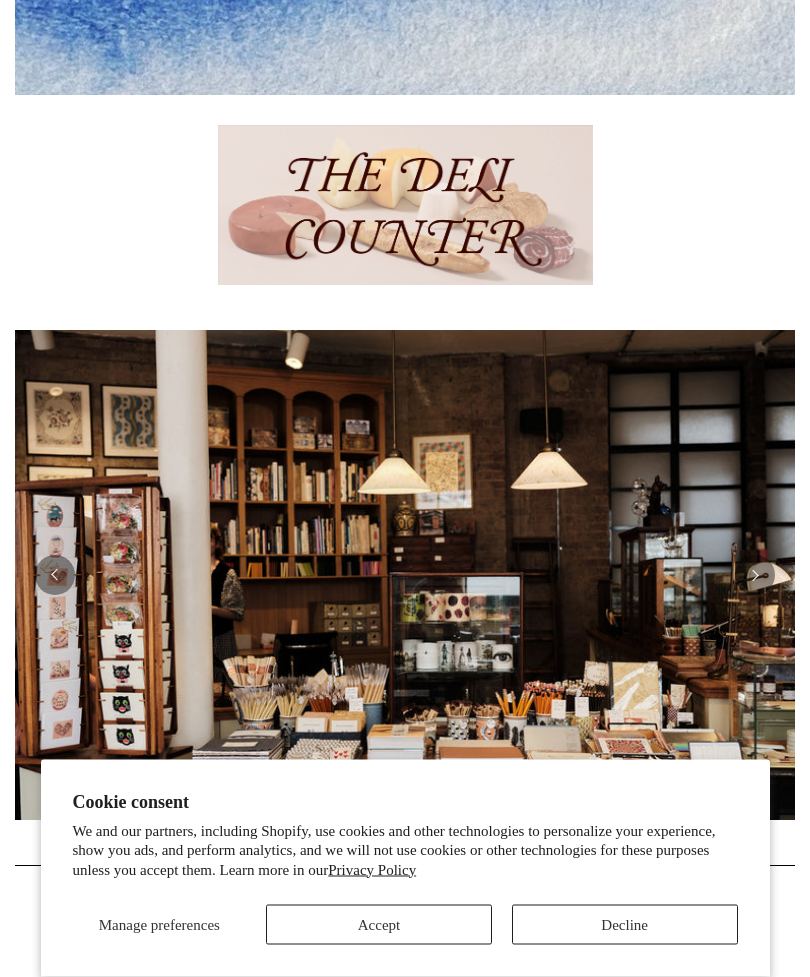 scroll, scrollTop: 750, scrollLeft: 0, axis: vertical 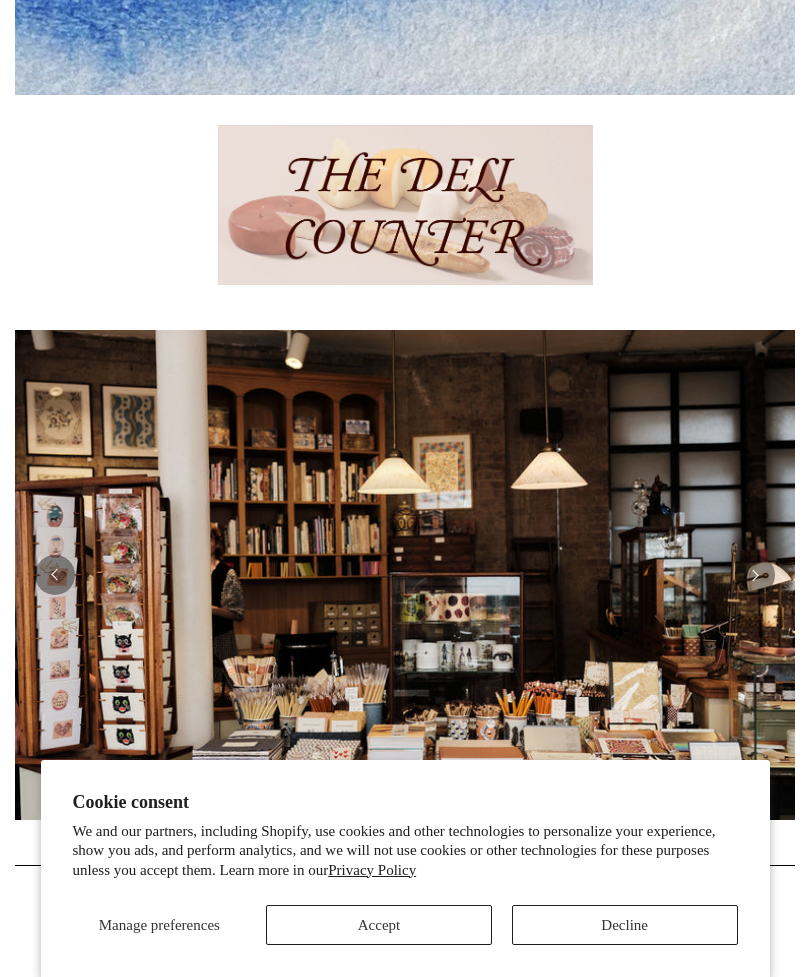 click on "Decline" at bounding box center (625, 925) 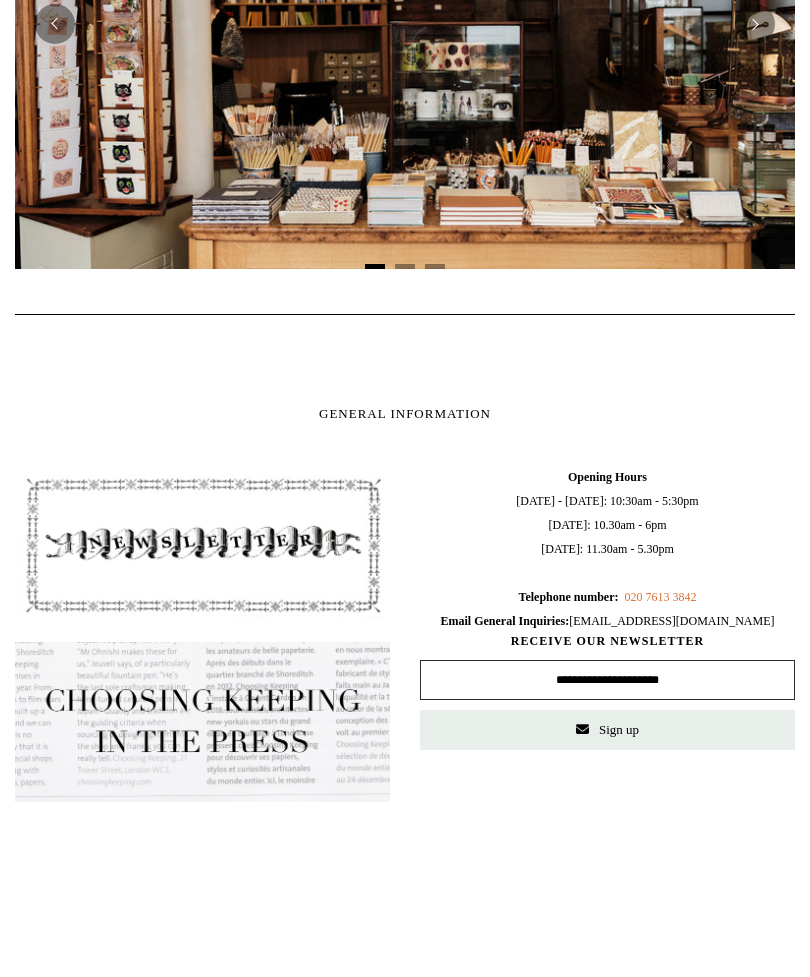 scroll, scrollTop: 1303, scrollLeft: 0, axis: vertical 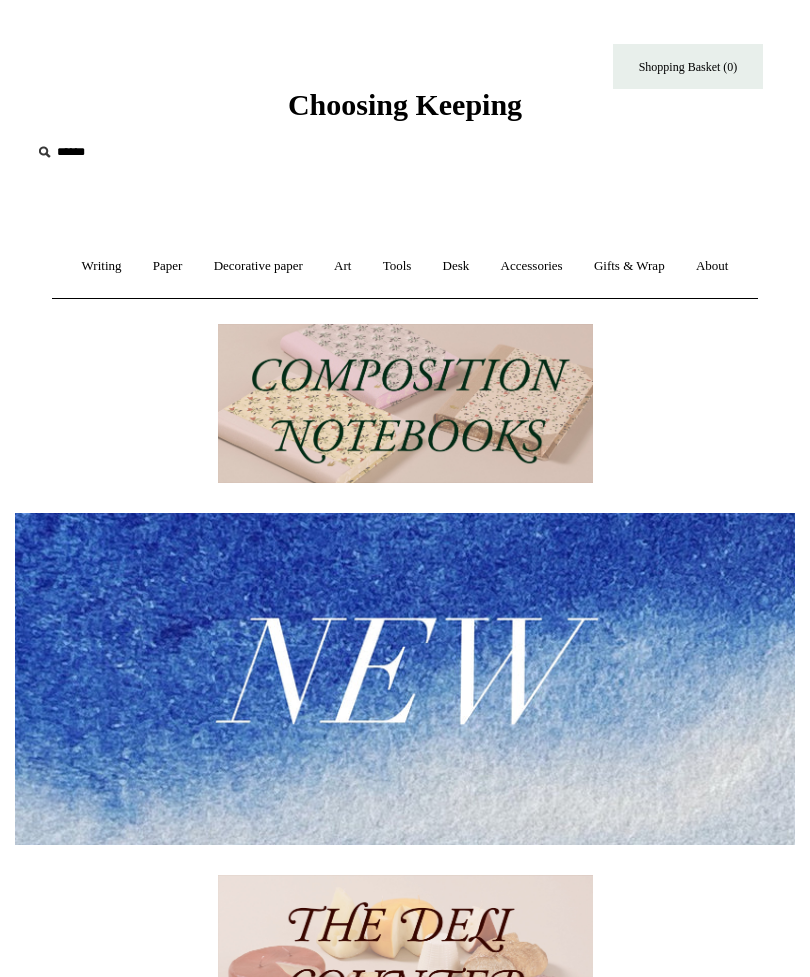 click on "Accessories +" at bounding box center [532, 266] 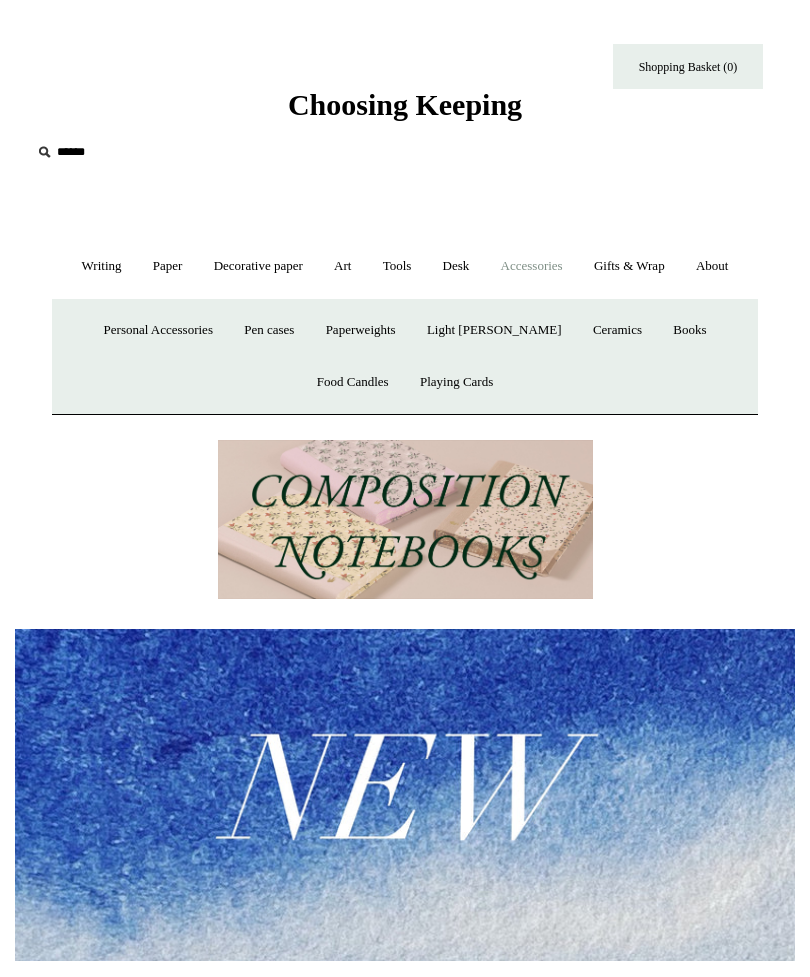 click on "Desk +" at bounding box center [456, 266] 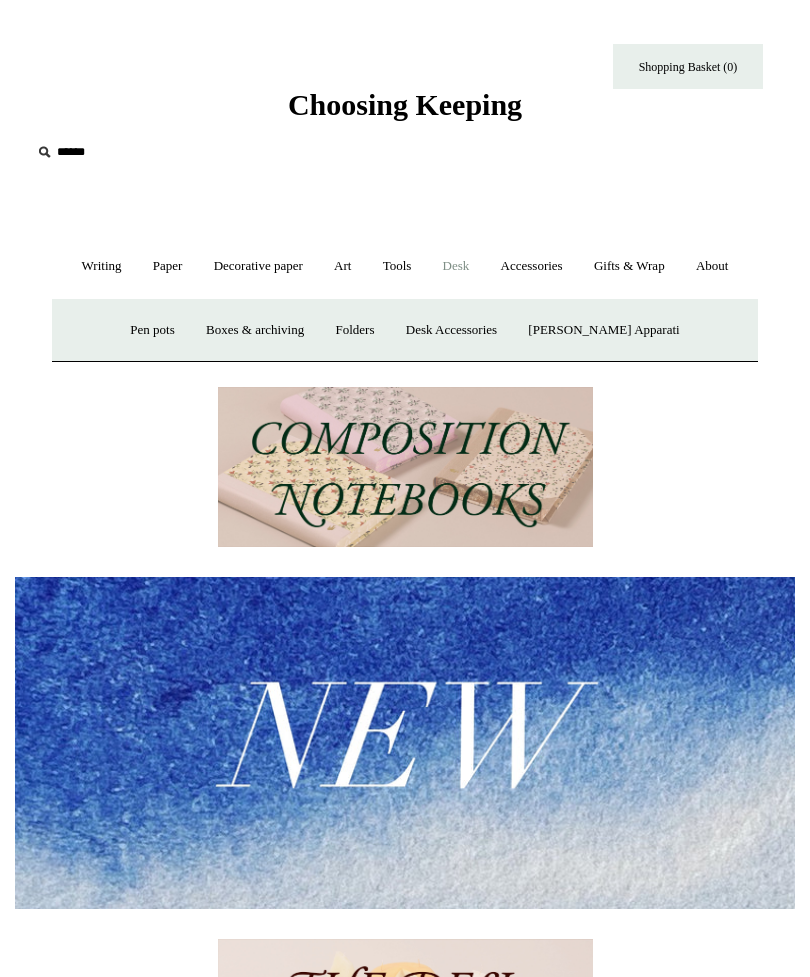 click on "Tools +" at bounding box center [397, 266] 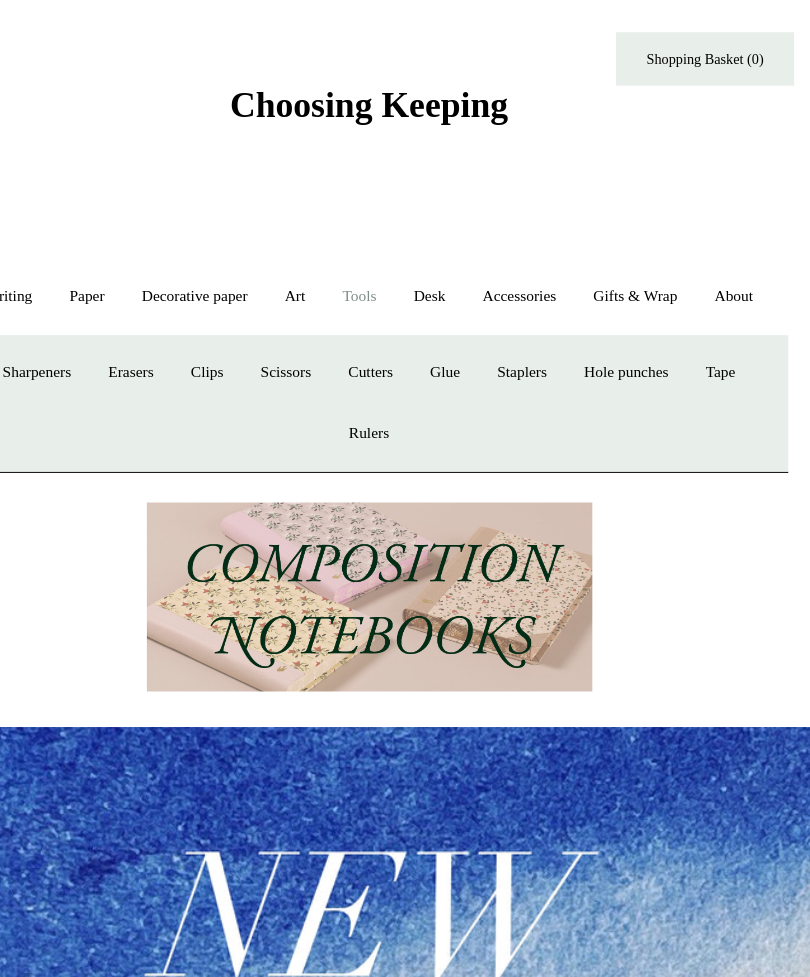 click on "Decorative paper +" at bounding box center (258, 266) 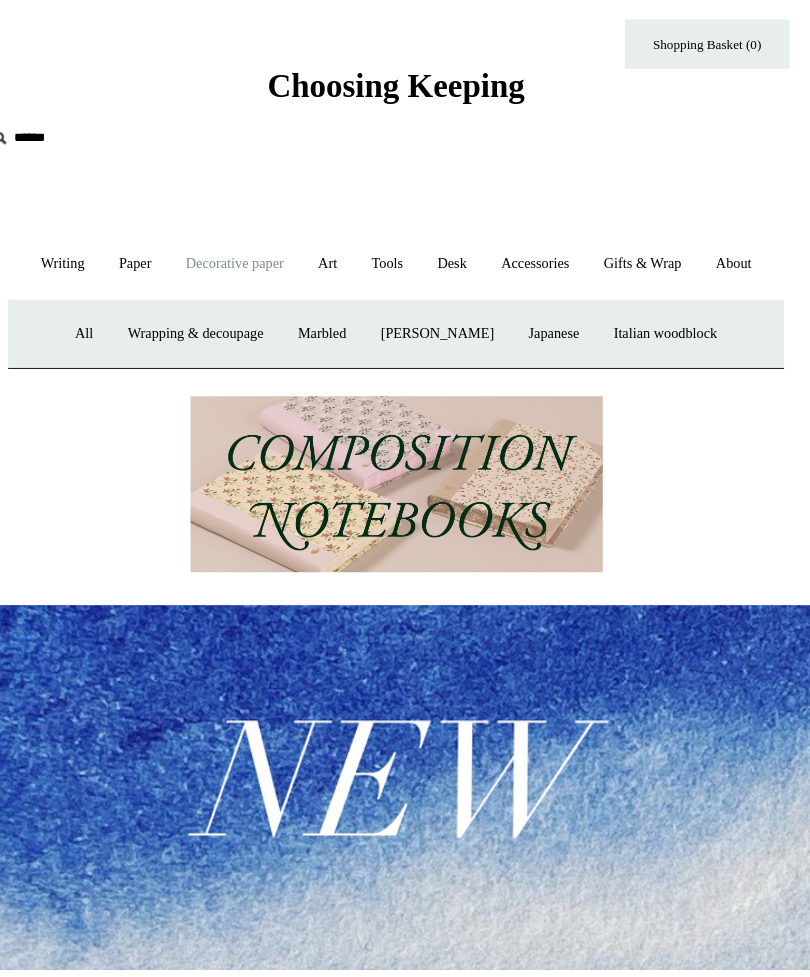 click on "Writing +" at bounding box center (102, 266) 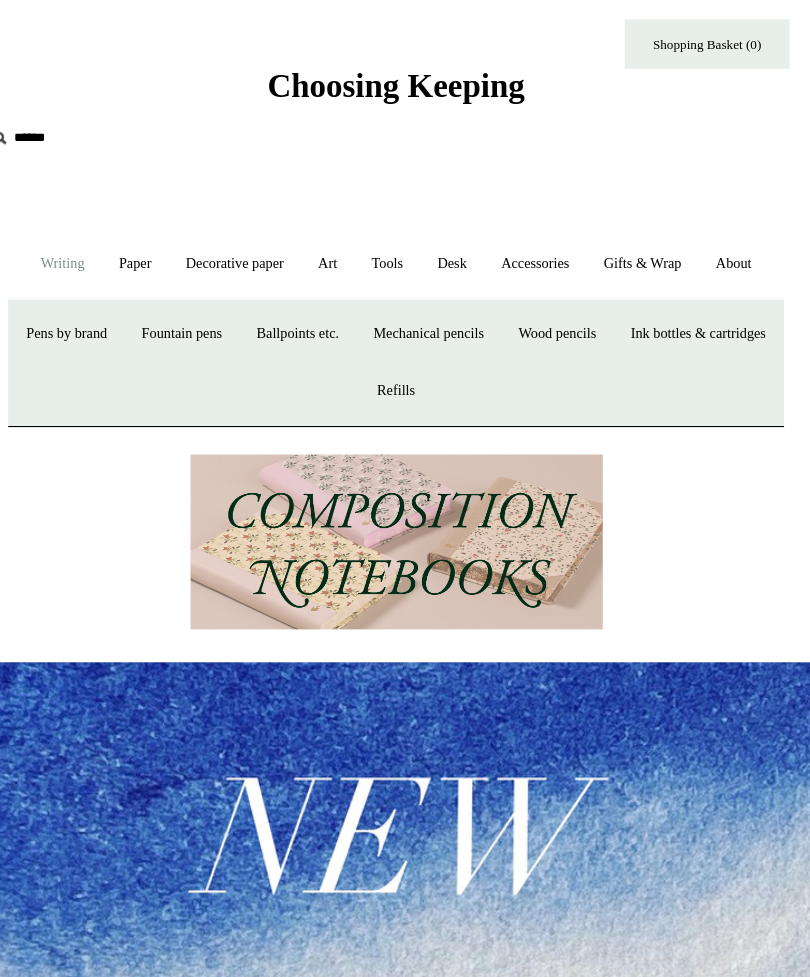click on "Paper +" at bounding box center [168, 266] 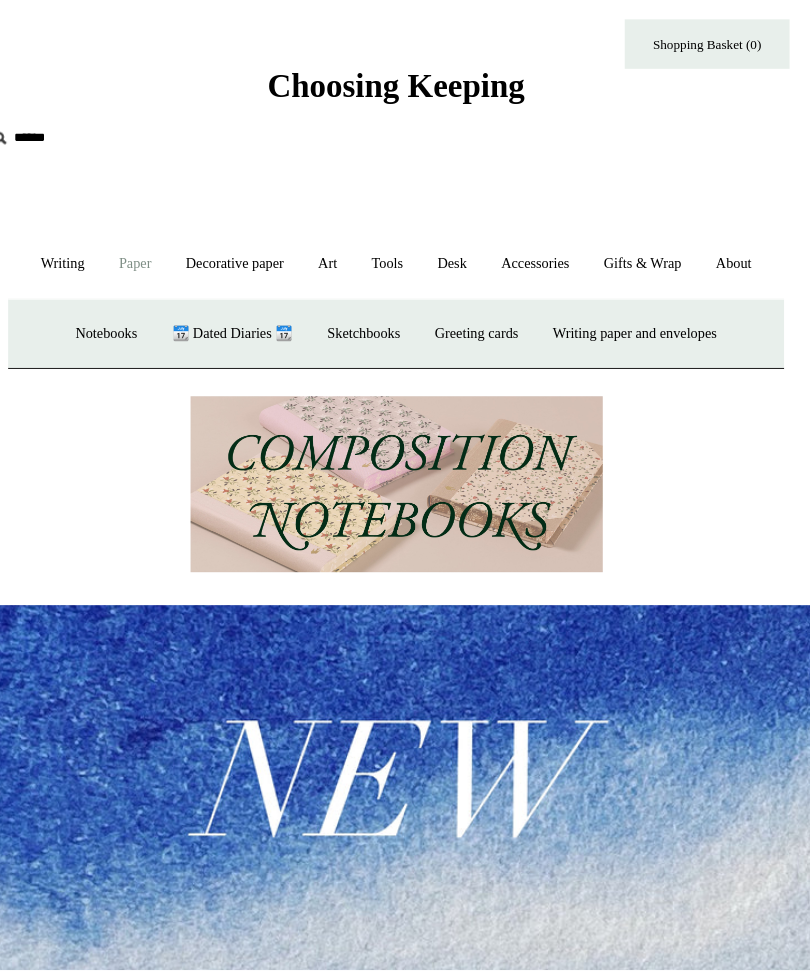 click on "Notebooks +" at bounding box center (141, 330) 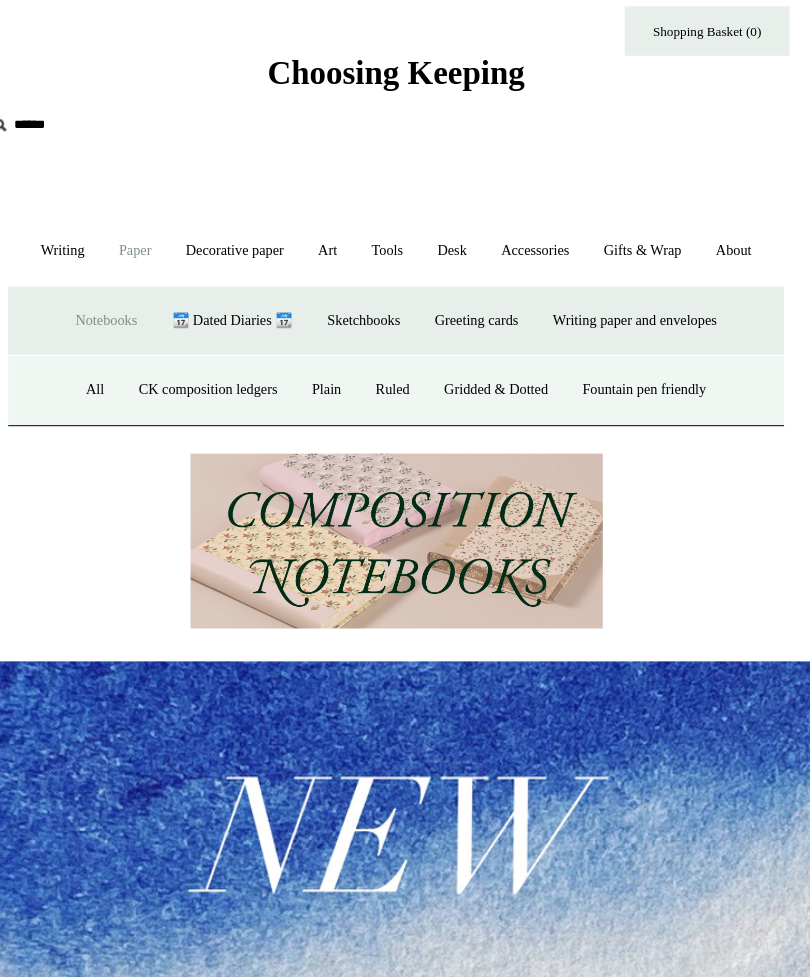 scroll, scrollTop: 0, scrollLeft: 0, axis: both 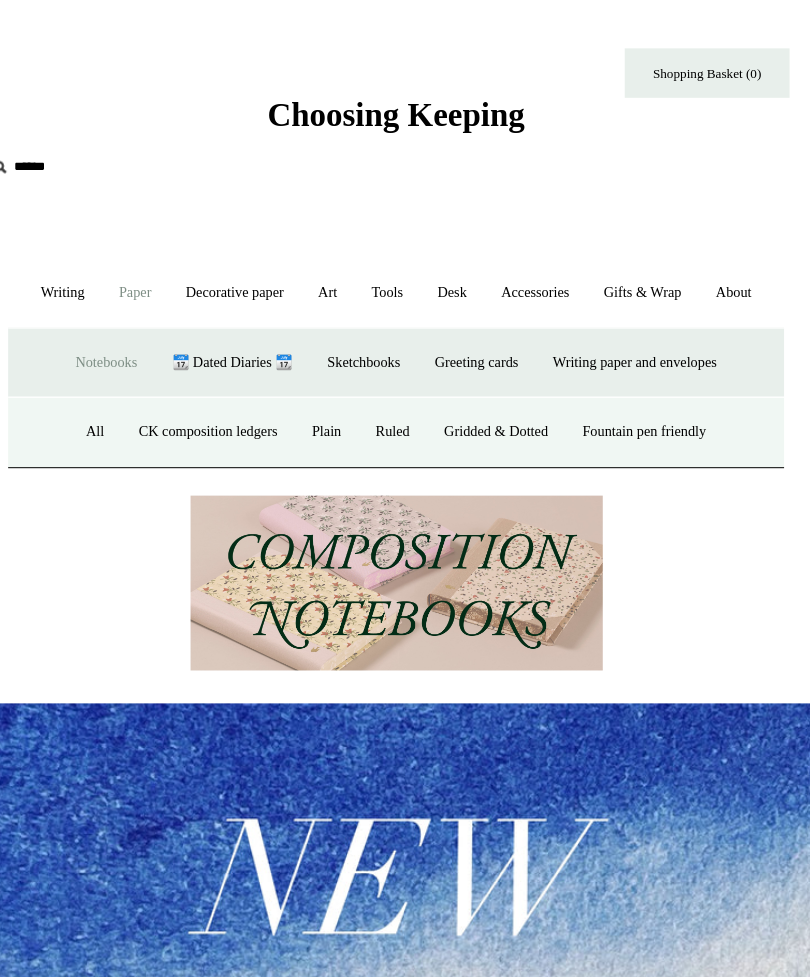 click on "Notebooks -" at bounding box center (141, 330) 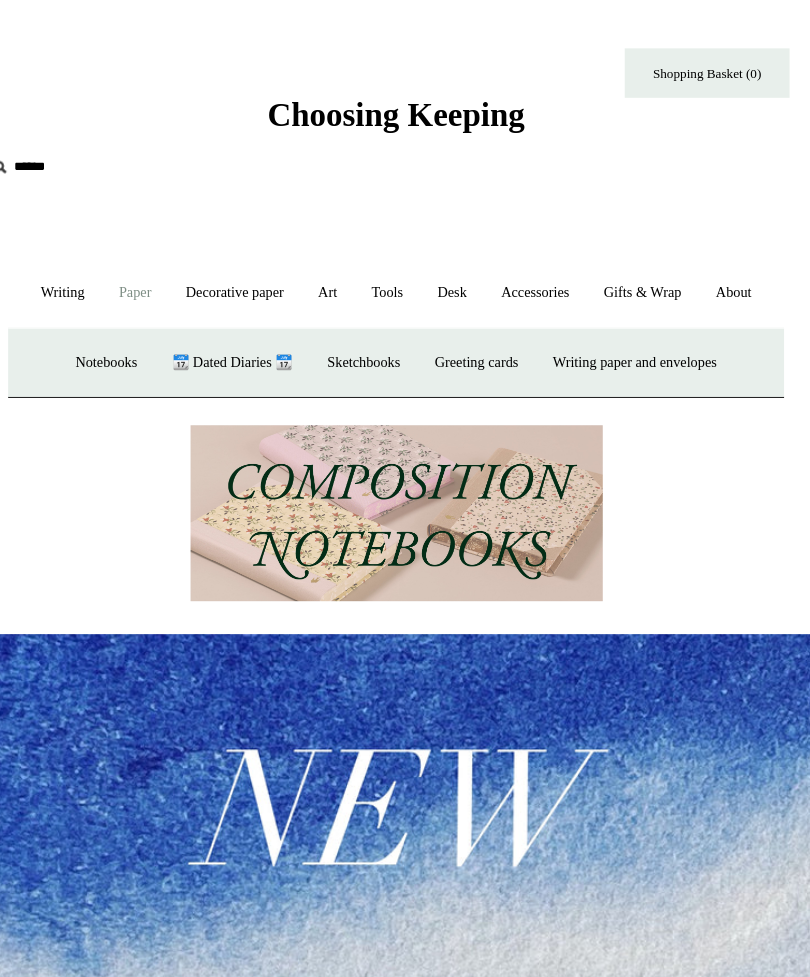 click on "Notebooks +" at bounding box center (141, 330) 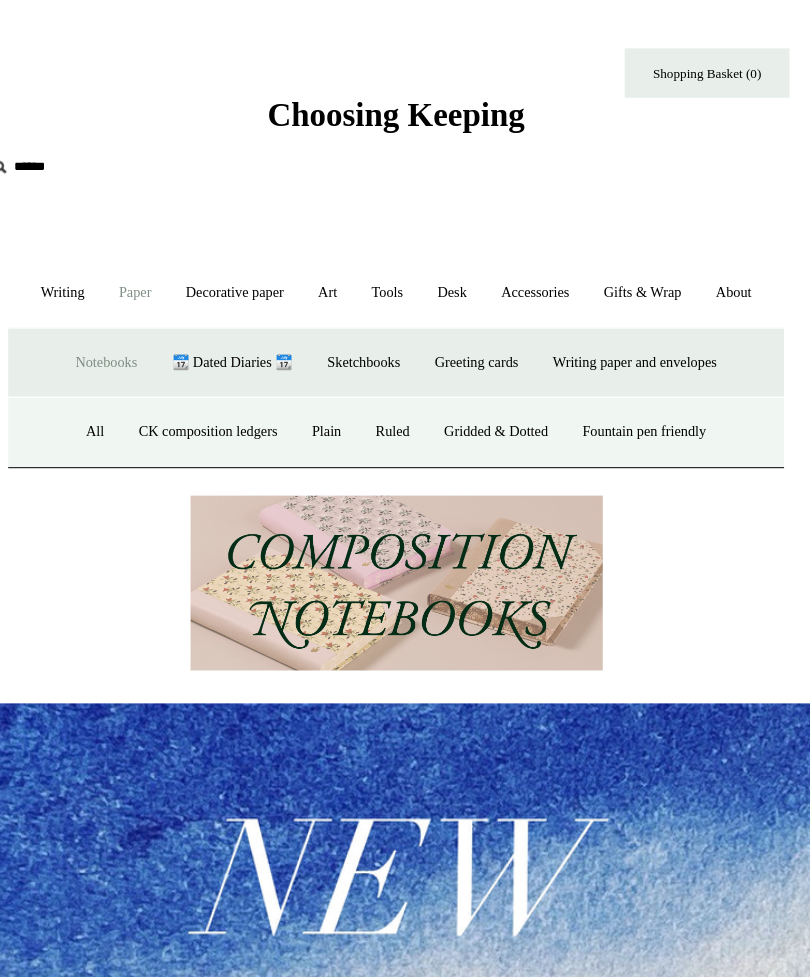 click on "All" at bounding box center (131, 393) 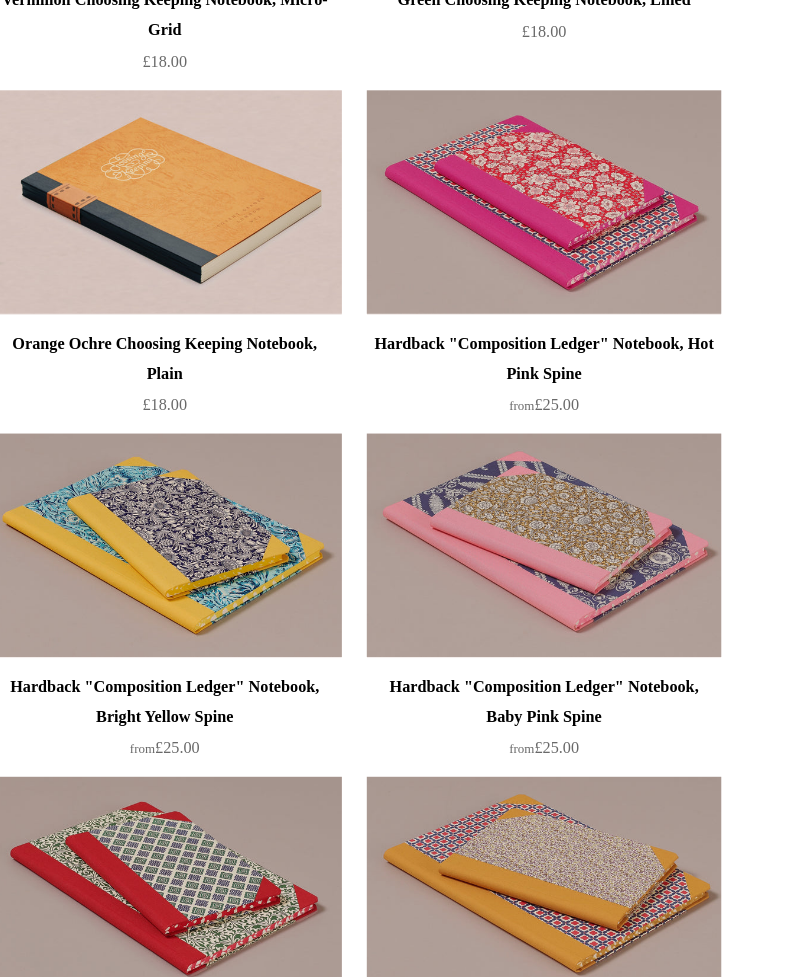 scroll, scrollTop: 522, scrollLeft: 0, axis: vertical 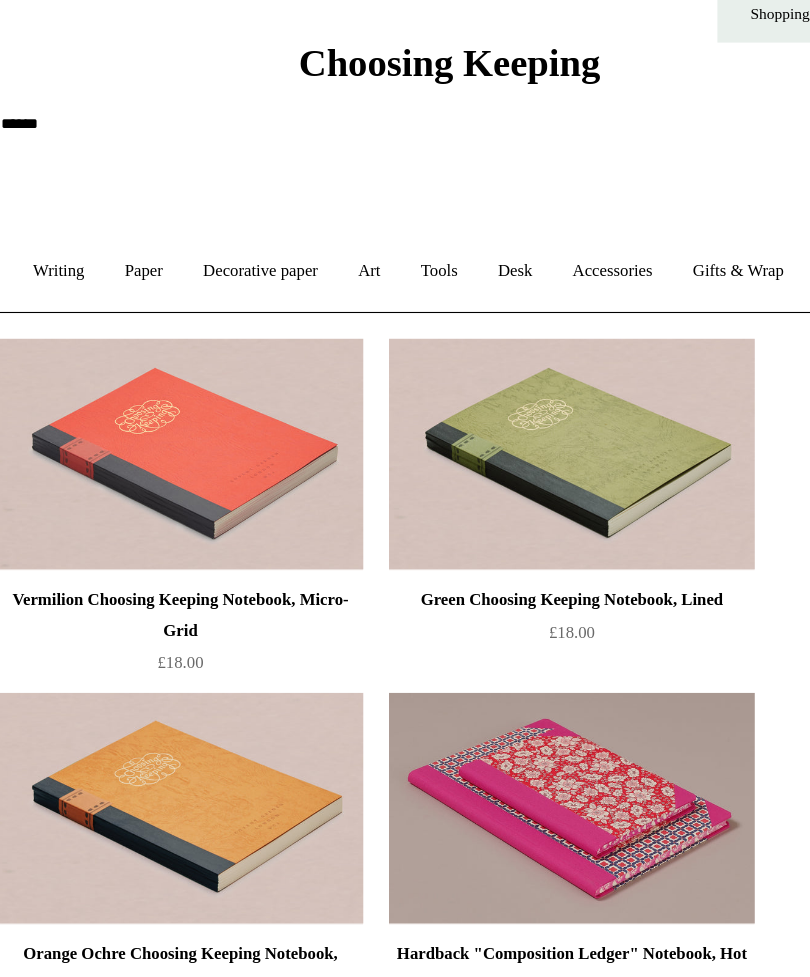 click on "Tools +" at bounding box center [397, 266] 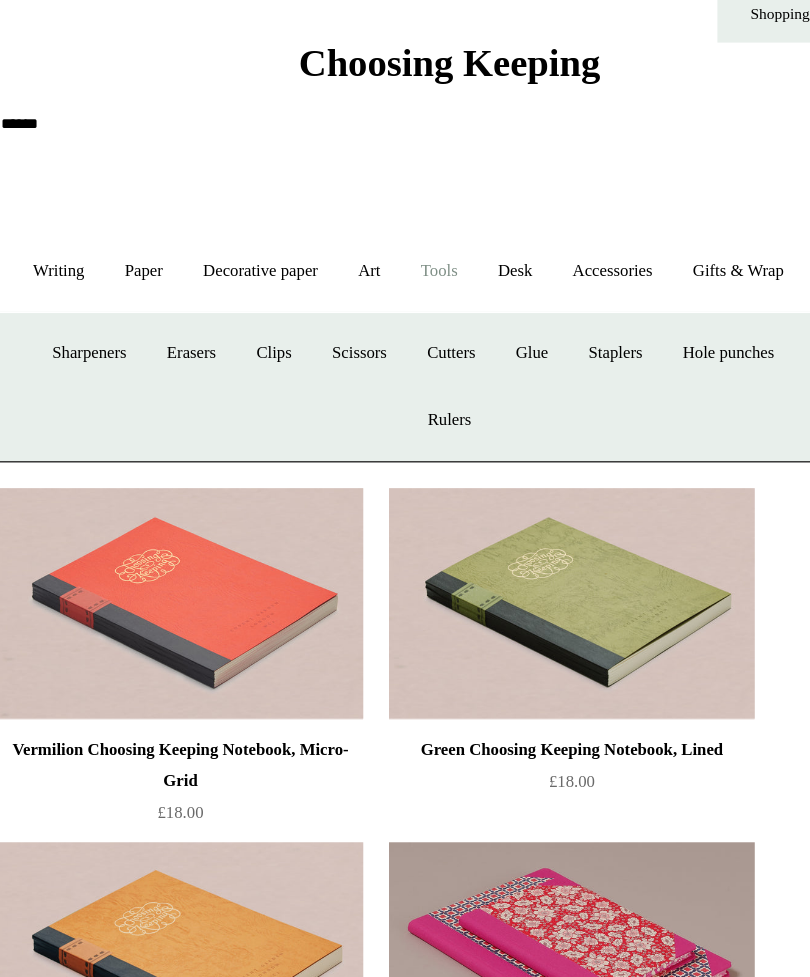 click on "Desk +" at bounding box center (456, 266) 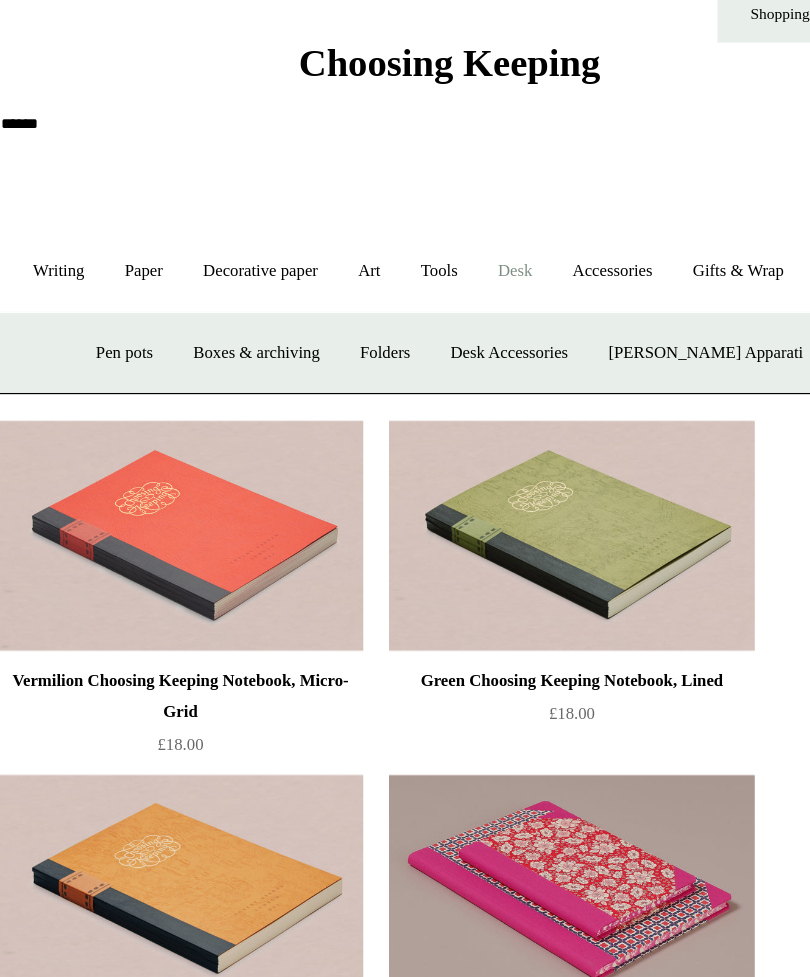 click on "Pen pots" at bounding box center [152, 330] 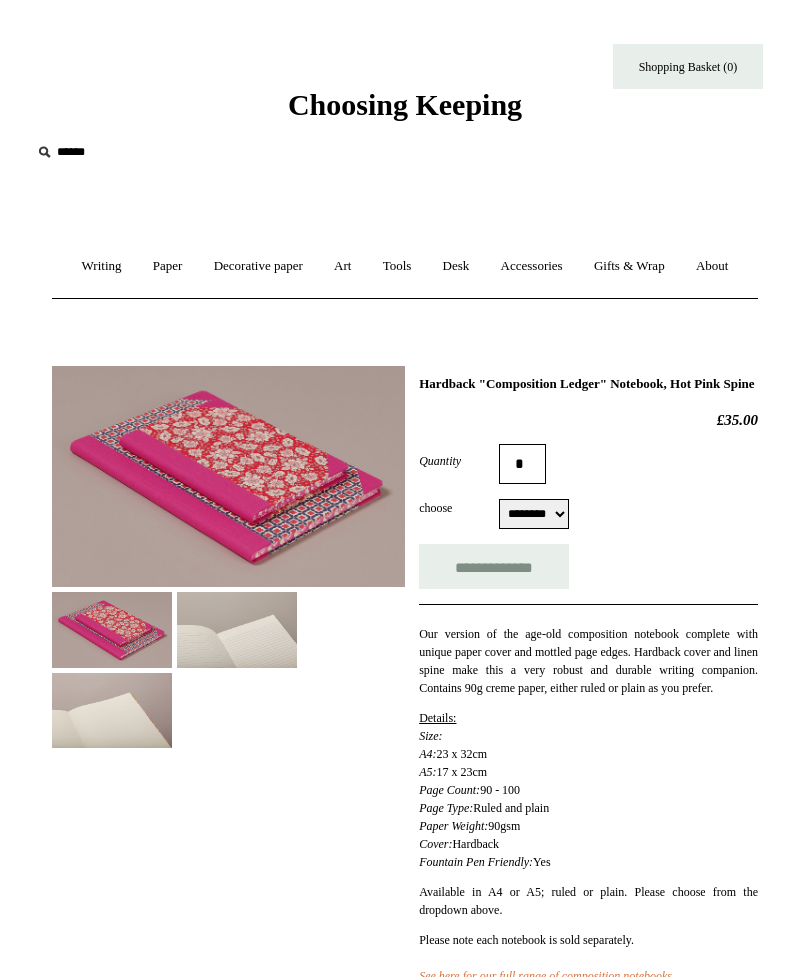 scroll, scrollTop: 0, scrollLeft: 0, axis: both 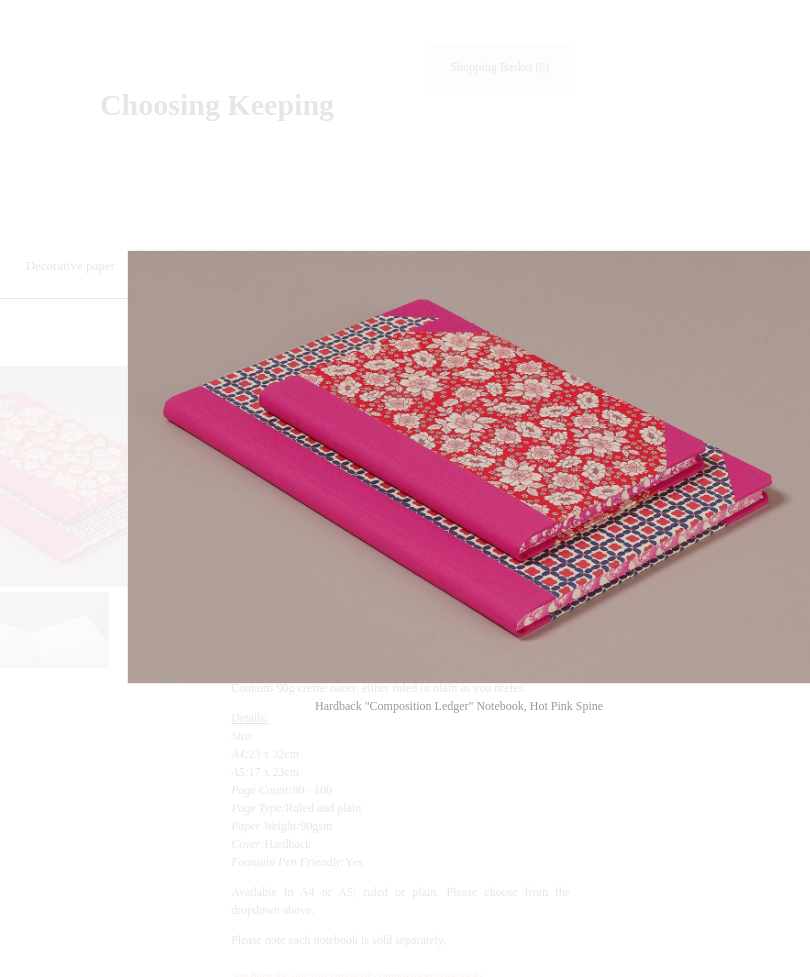 click at bounding box center (697, 467) 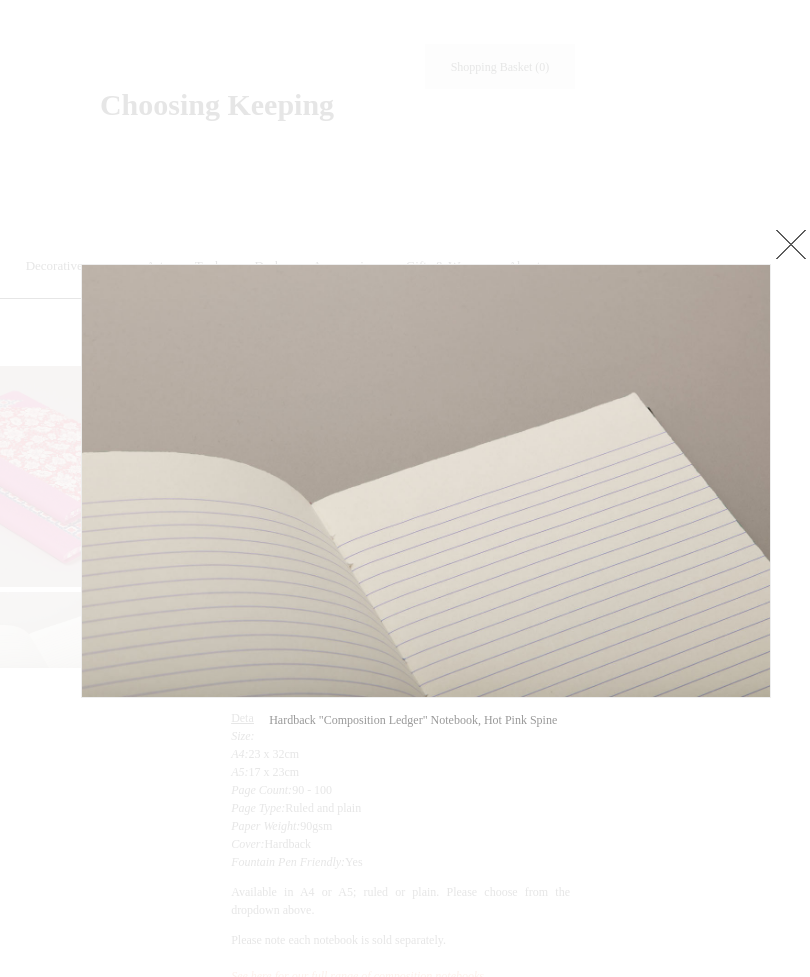 scroll, scrollTop: 0, scrollLeft: 168, axis: horizontal 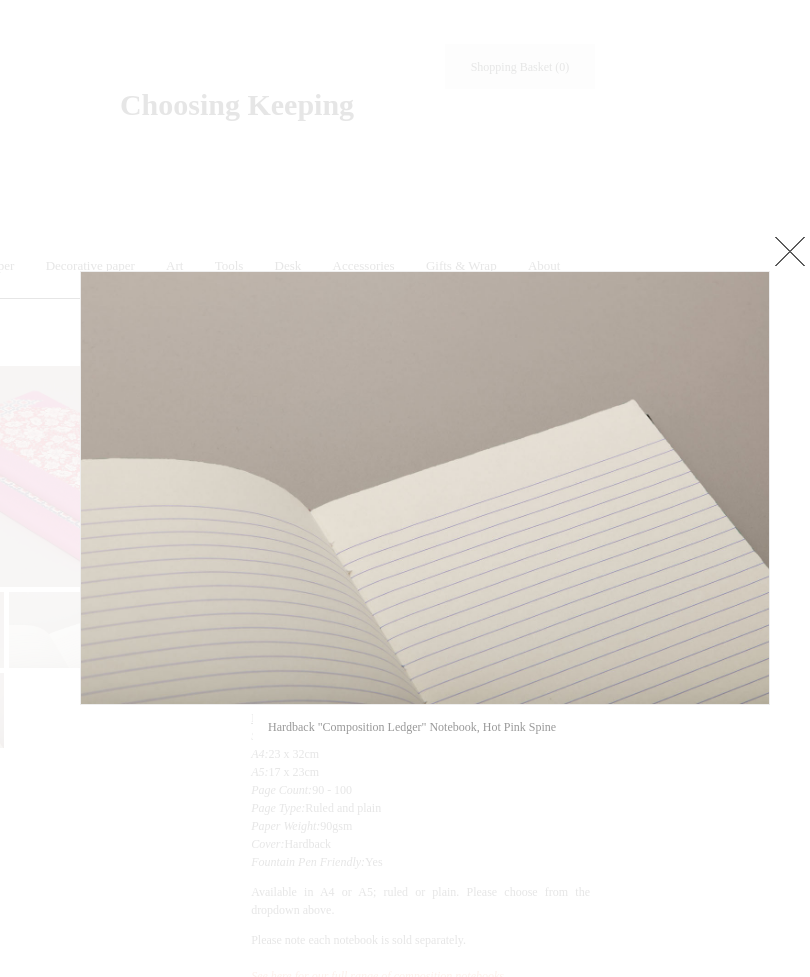 click at bounding box center (-9455, 488) 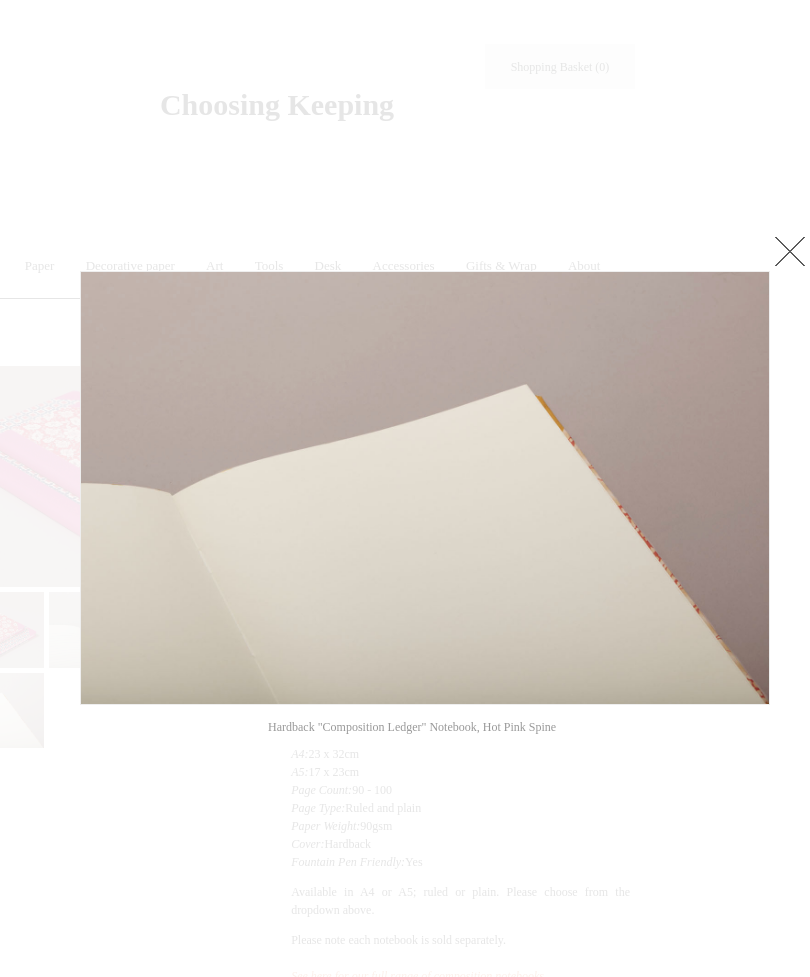click at bounding box center [790, 251] 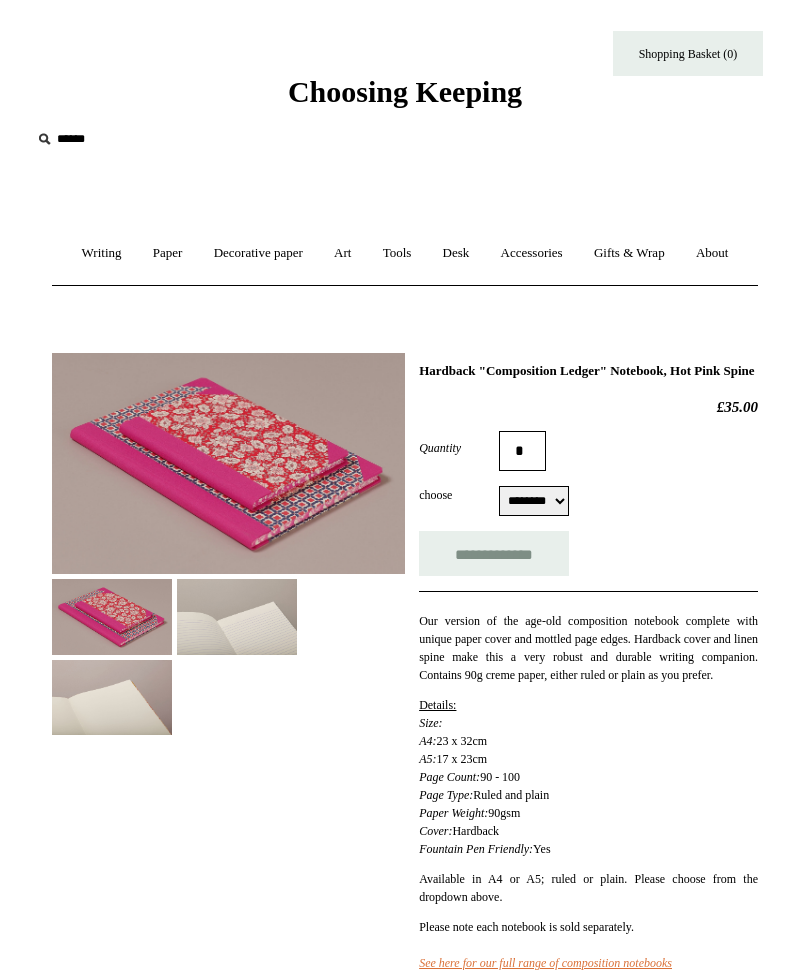 scroll, scrollTop: 0, scrollLeft: 0, axis: both 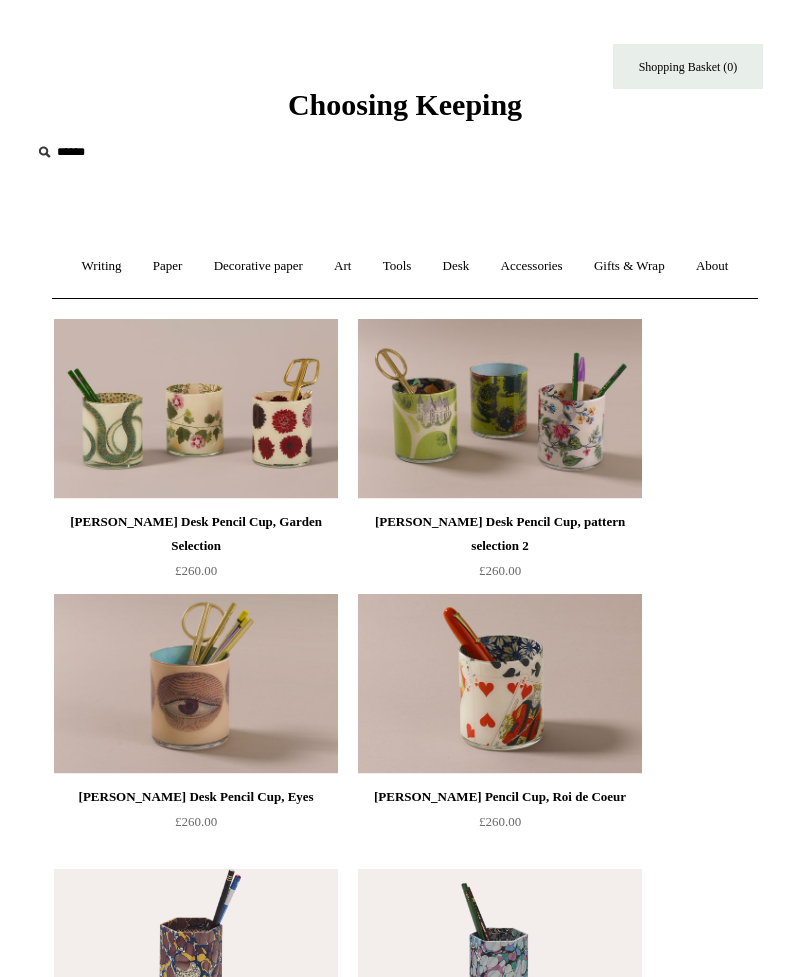 click on "Desk +" at bounding box center (456, 266) 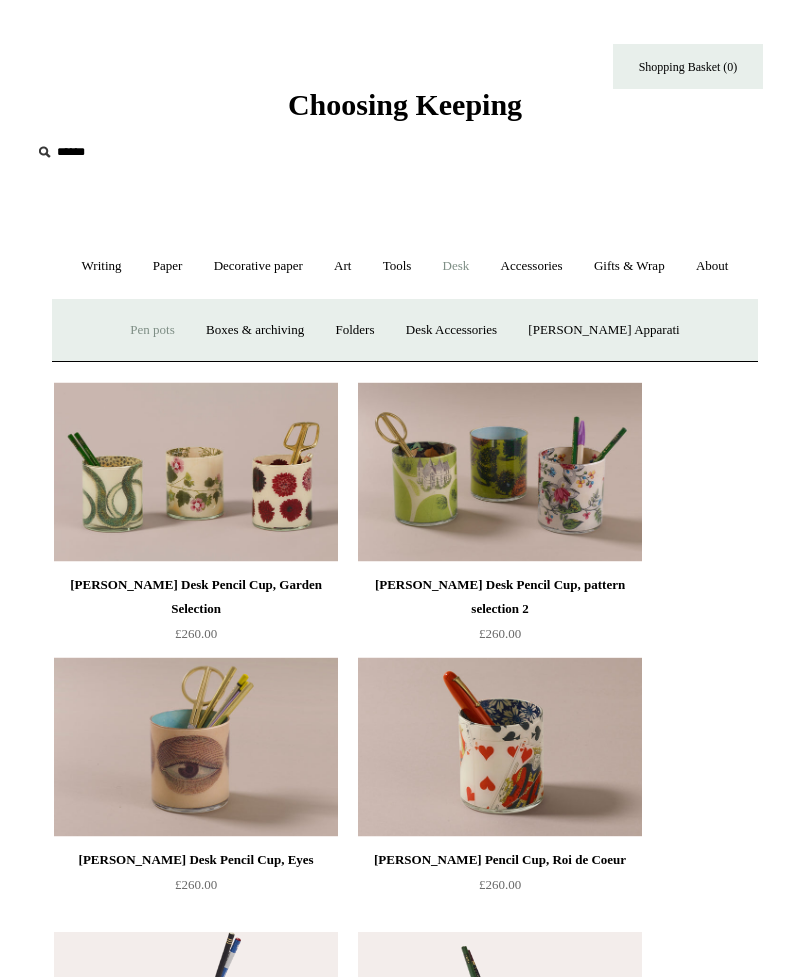 click on "Desk Accessories" at bounding box center [451, 330] 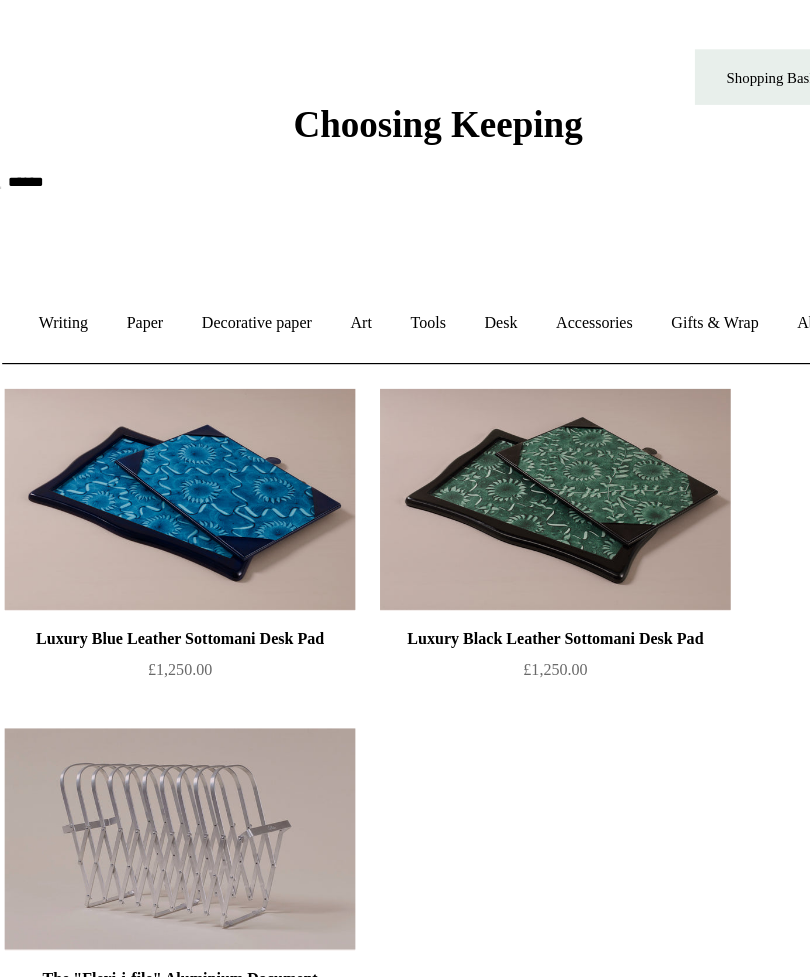 scroll, scrollTop: 0, scrollLeft: 0, axis: both 